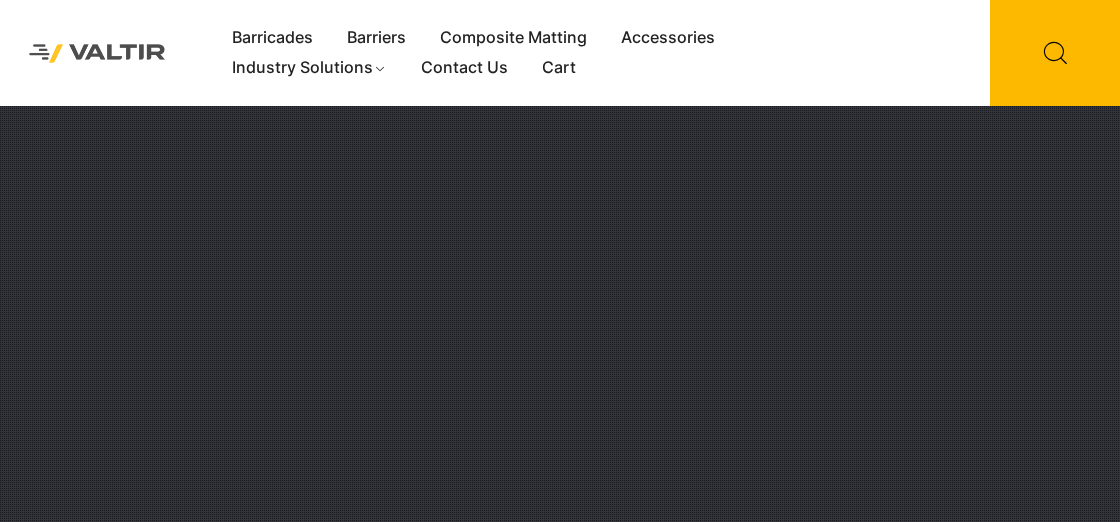 scroll, scrollTop: 0, scrollLeft: 0, axis: both 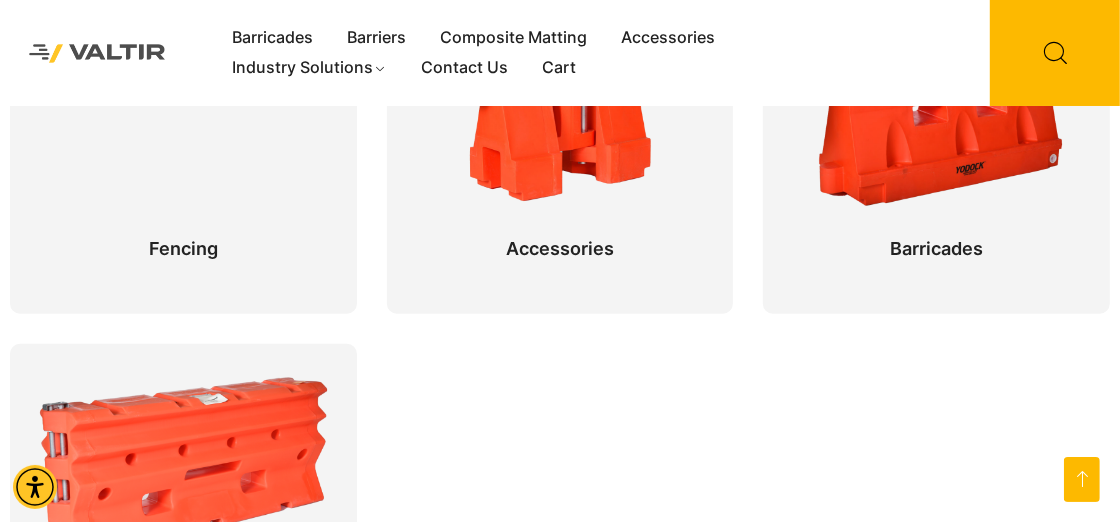 click on "Join our mailing list for exciting Valtir Rentals ​news! I want to learn more! ****** × Thank you! ×       *****       ×" at bounding box center [0, 0] 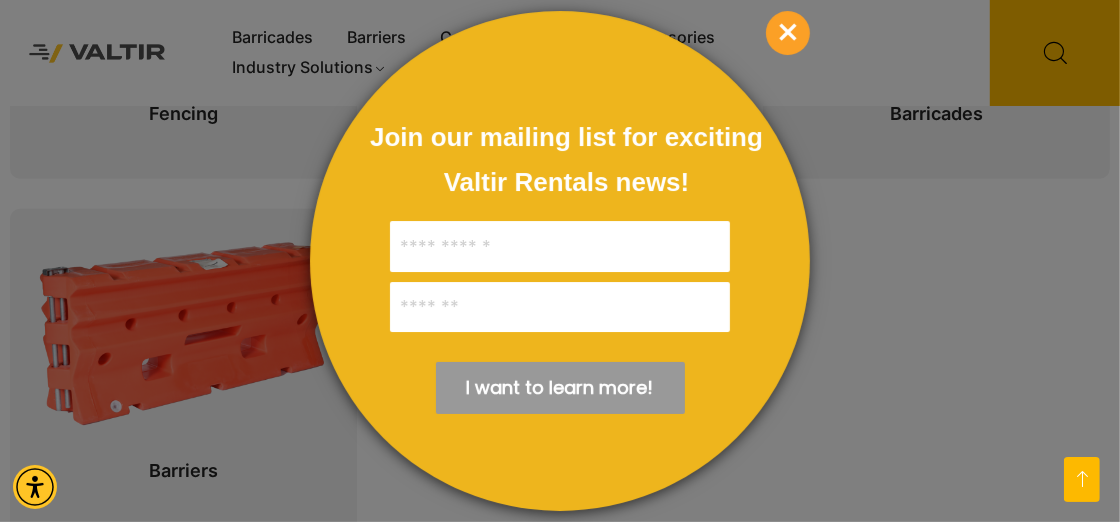 scroll, scrollTop: 1198, scrollLeft: 0, axis: vertical 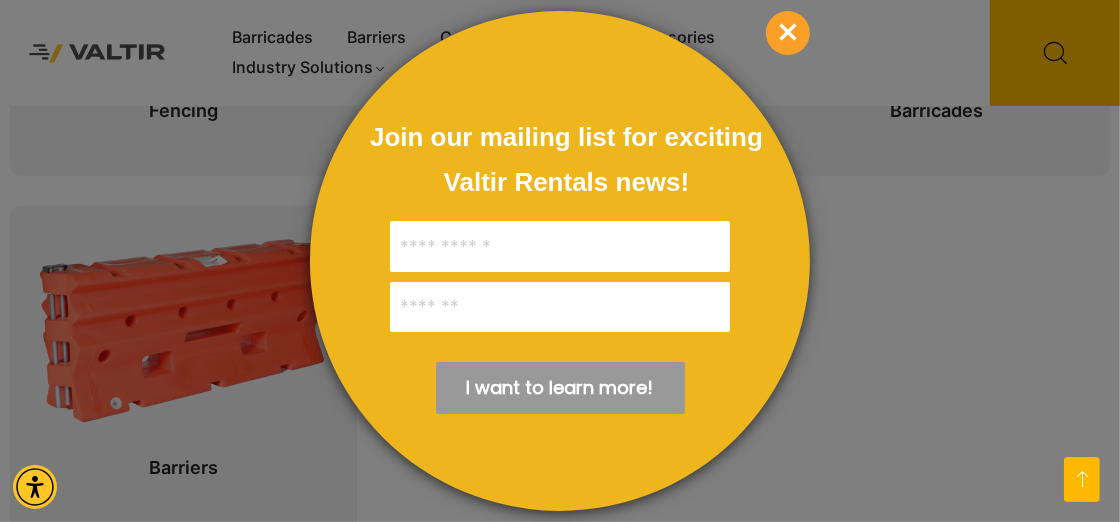 click on "×" at bounding box center [788, 33] 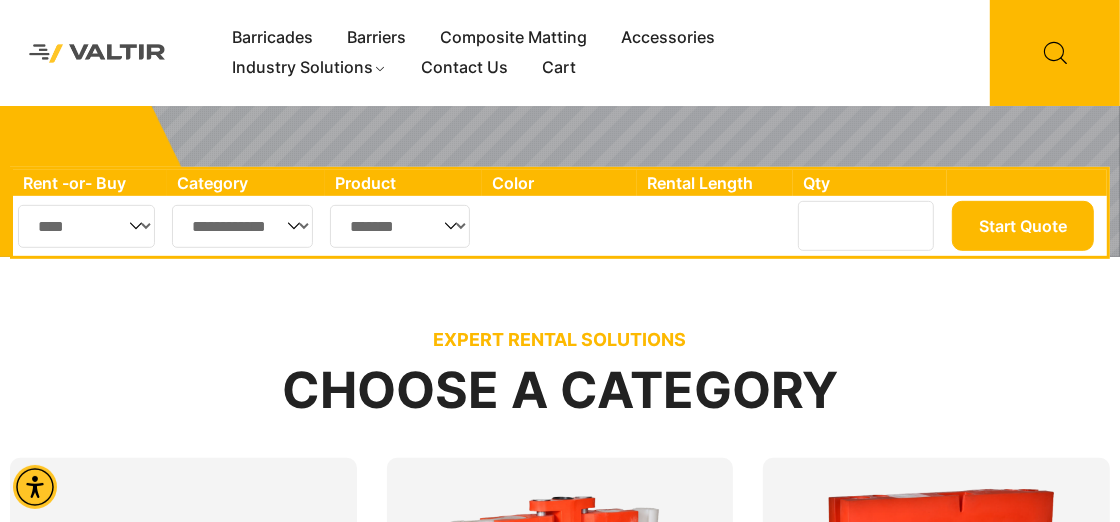 scroll, scrollTop: 588, scrollLeft: 0, axis: vertical 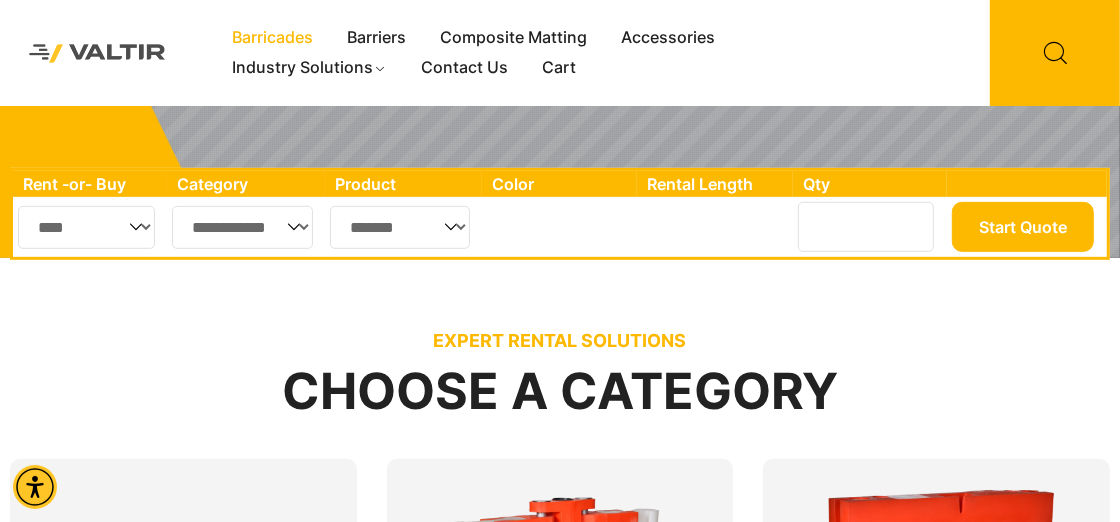 click on "Barricades" at bounding box center (272, 38) 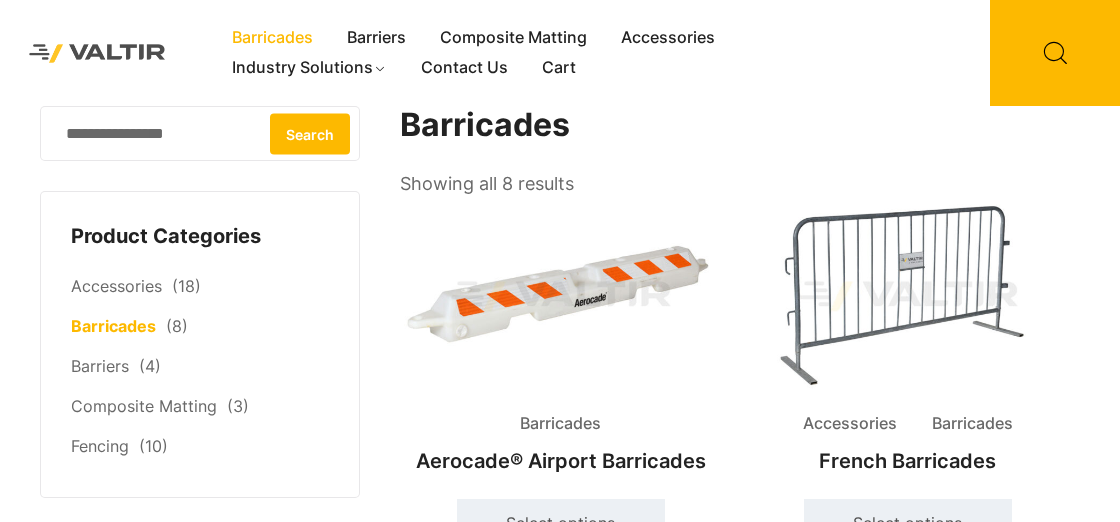 scroll, scrollTop: 0, scrollLeft: 0, axis: both 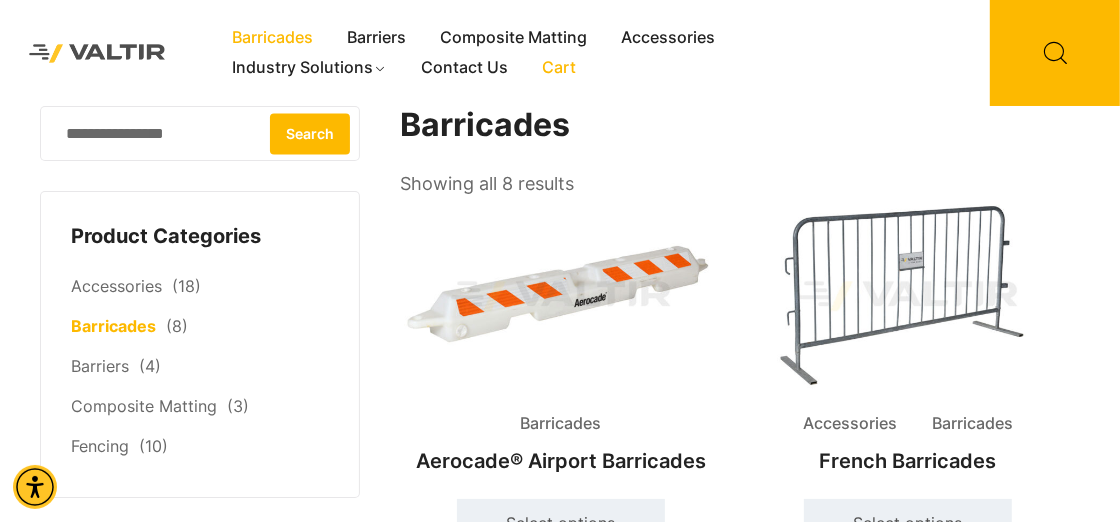 click on "Cart" at bounding box center (559, 68) 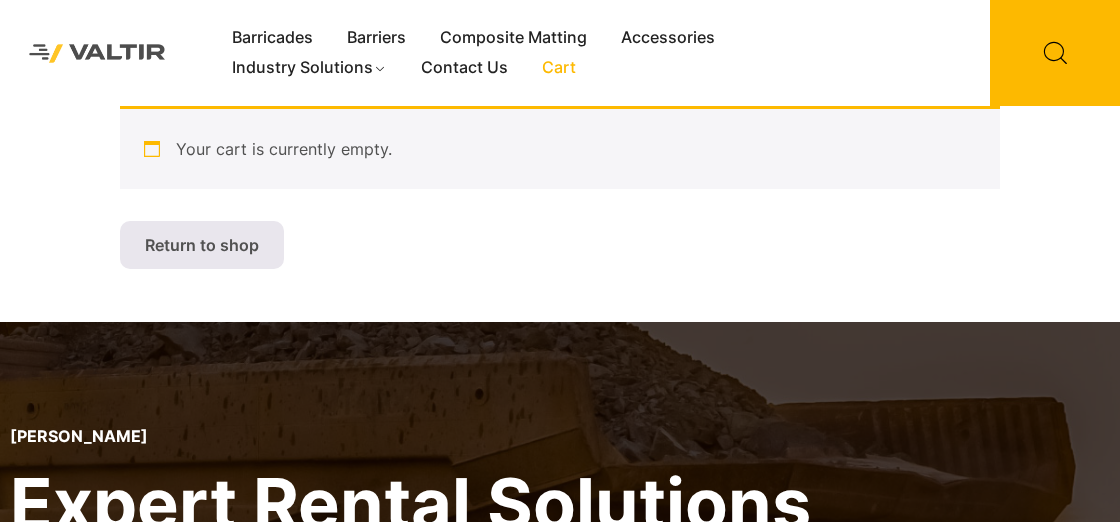 scroll, scrollTop: 0, scrollLeft: 0, axis: both 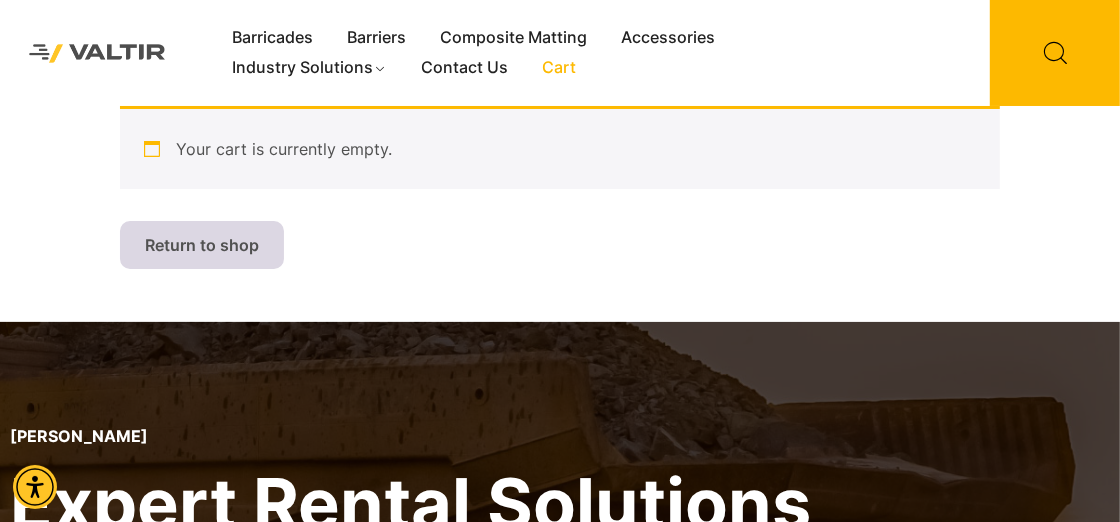 click on "Return to shop" at bounding box center (202, 245) 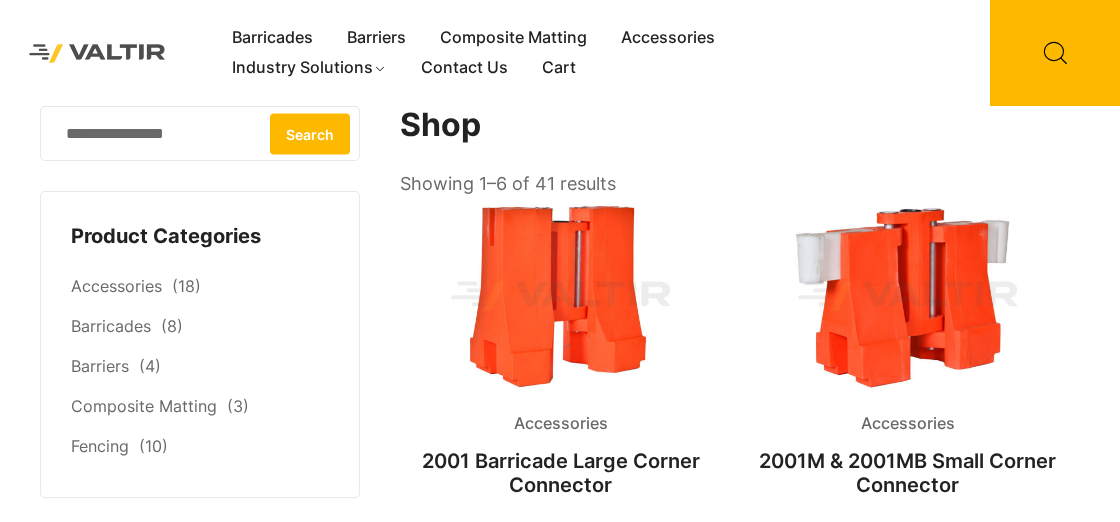 scroll, scrollTop: 0, scrollLeft: 0, axis: both 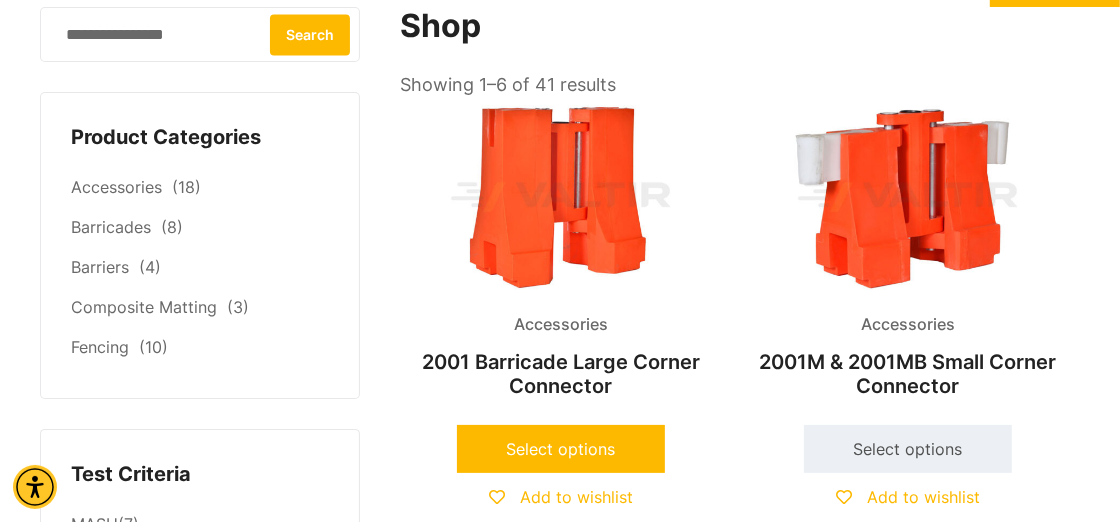 click on "Select options" at bounding box center (561, 449) 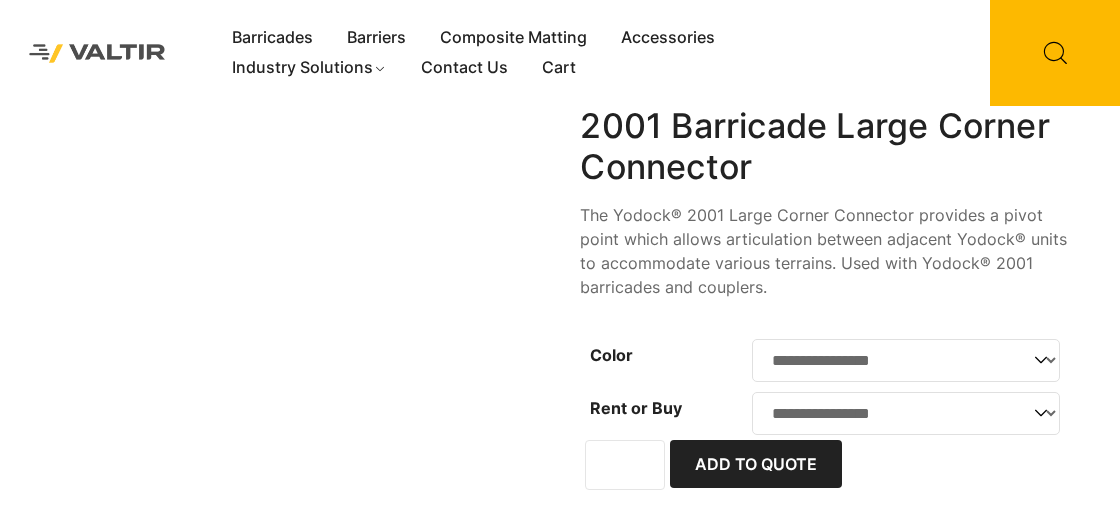 scroll, scrollTop: 0, scrollLeft: 0, axis: both 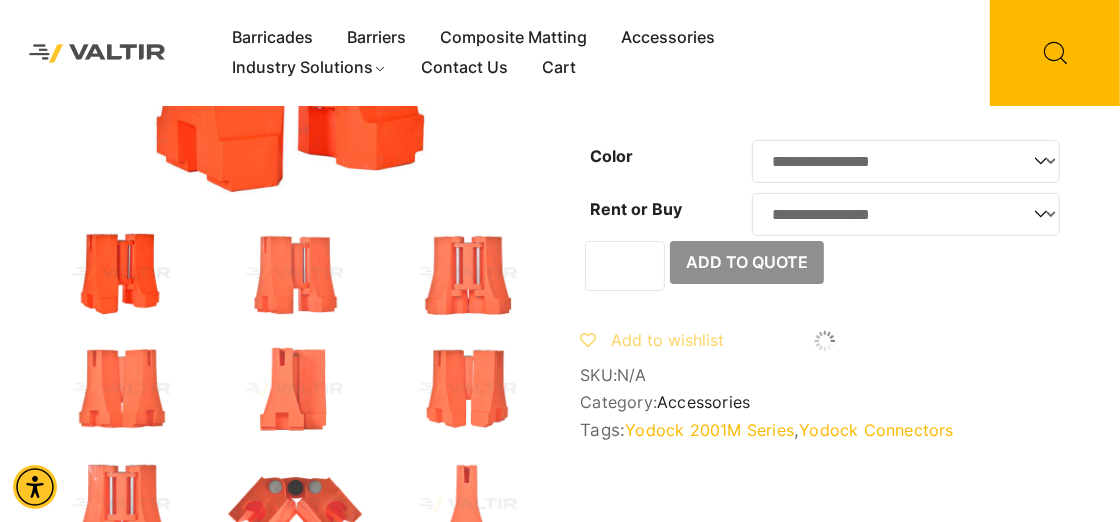 drag, startPoint x: 631, startPoint y: 268, endPoint x: 616, endPoint y: 268, distance: 15 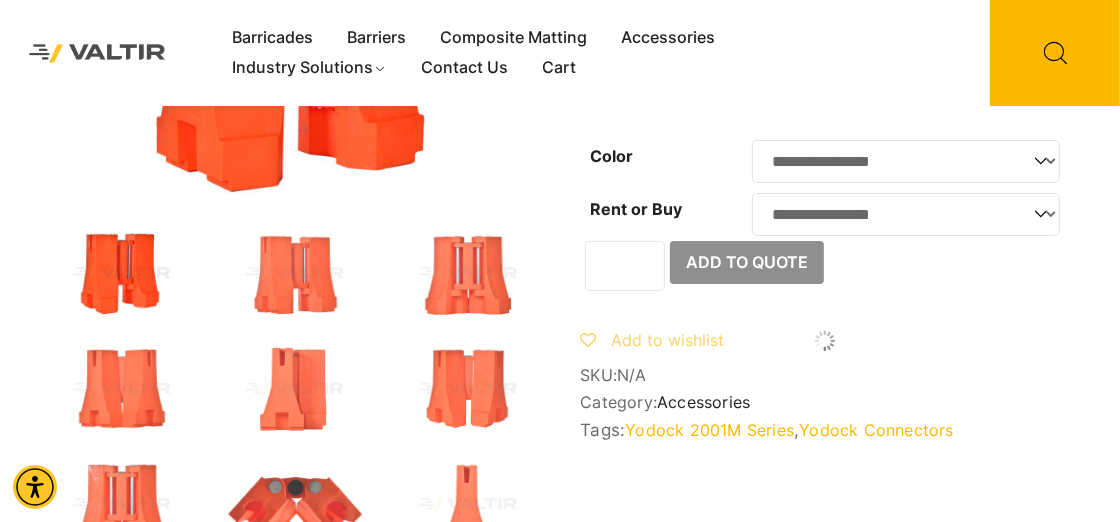 click on "*" 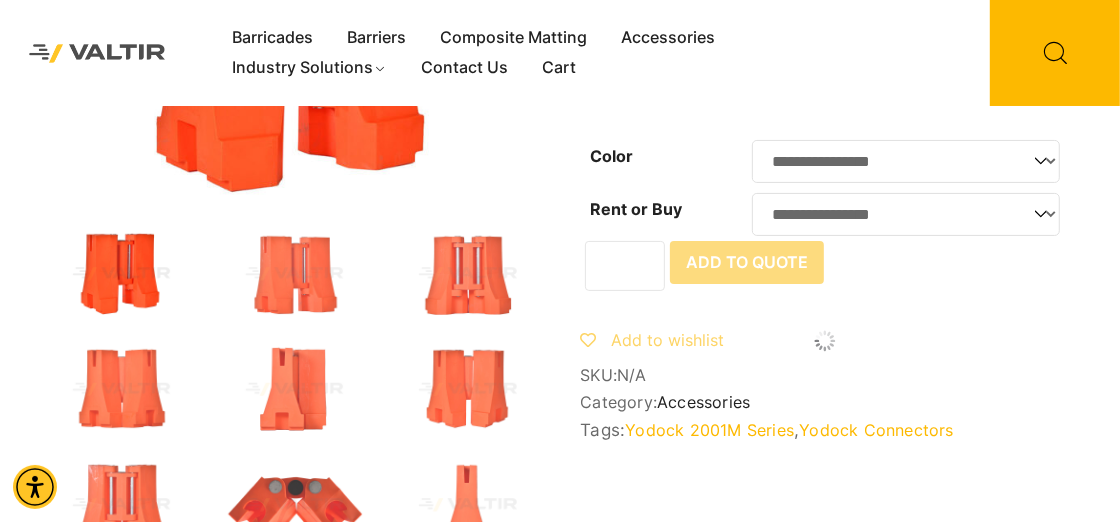 type on "**" 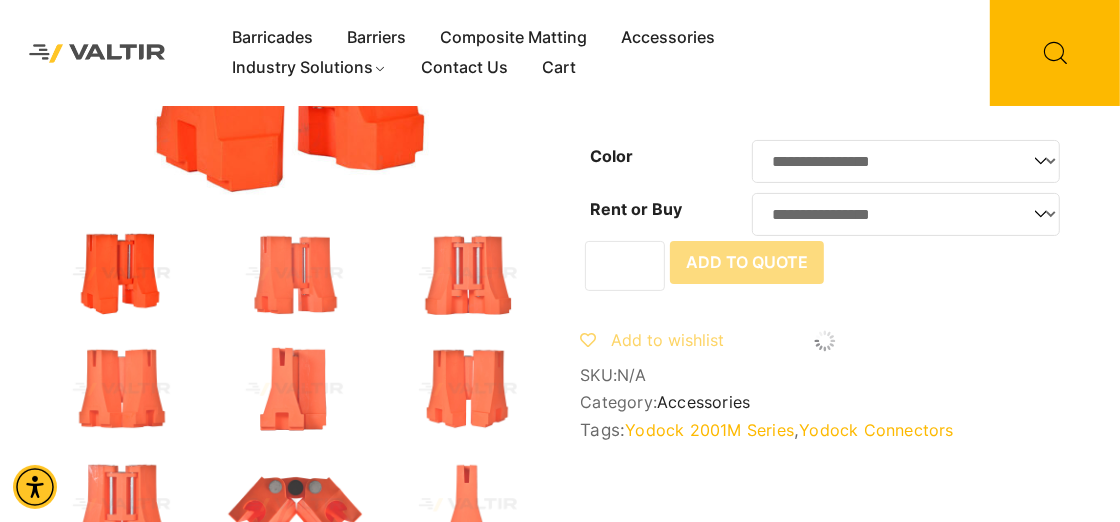 click on "Add to Quote" 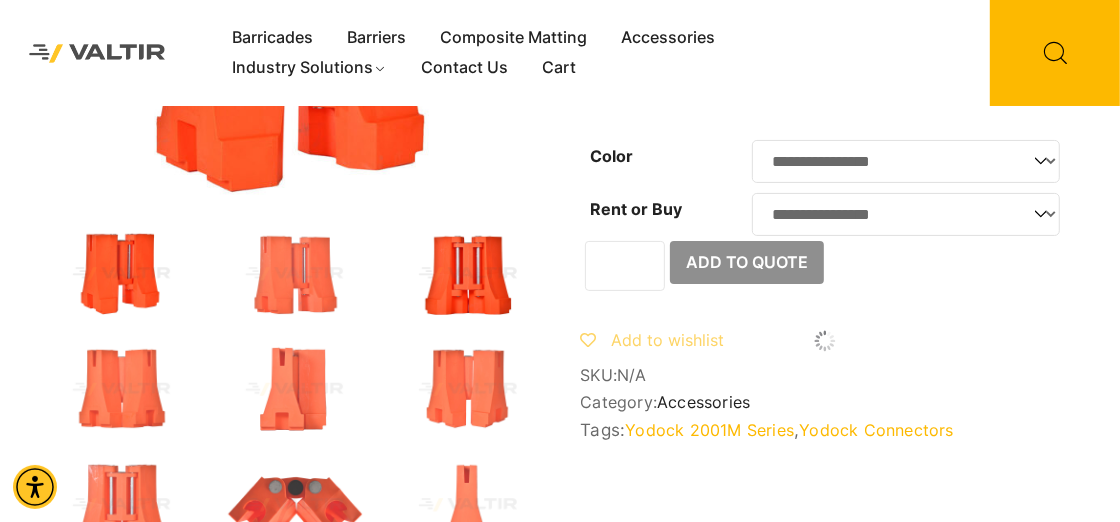click at bounding box center (467, 274) 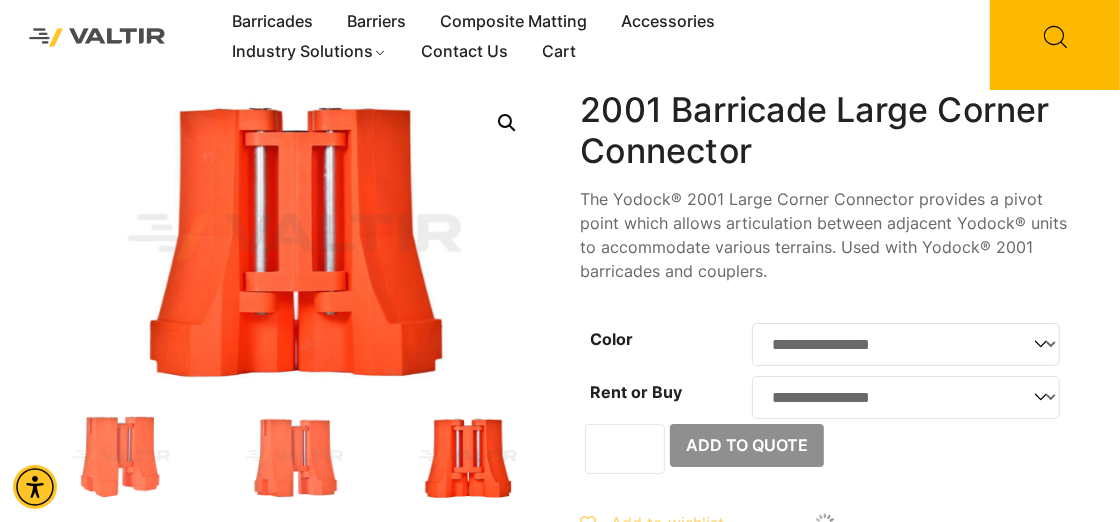 scroll, scrollTop: 0, scrollLeft: 0, axis: both 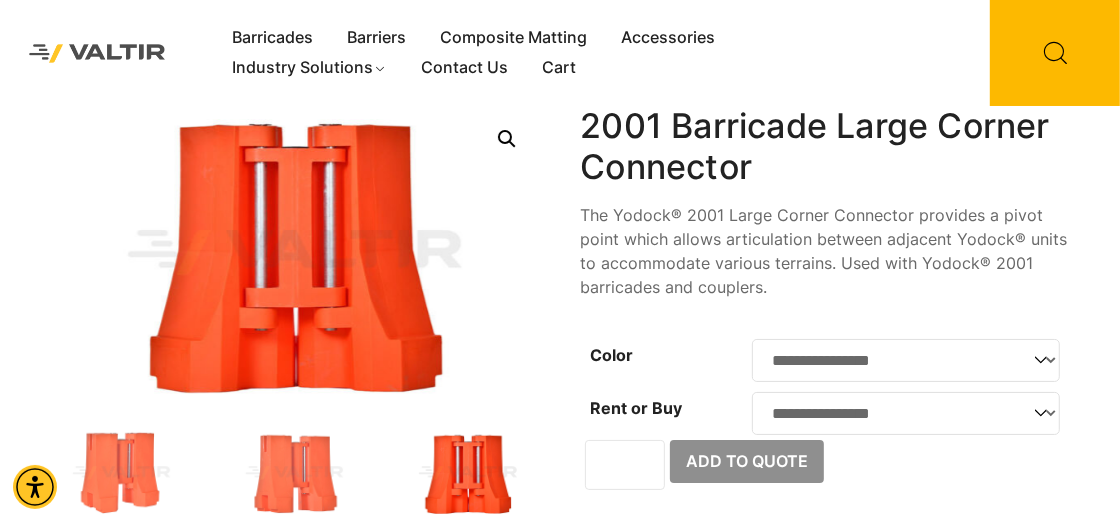 click on "**********" 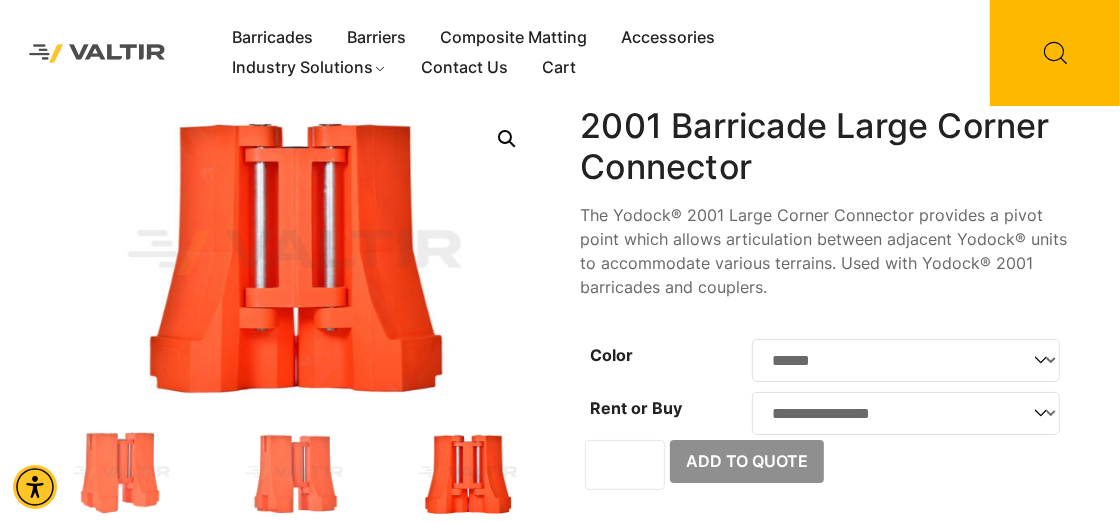 click on "**********" 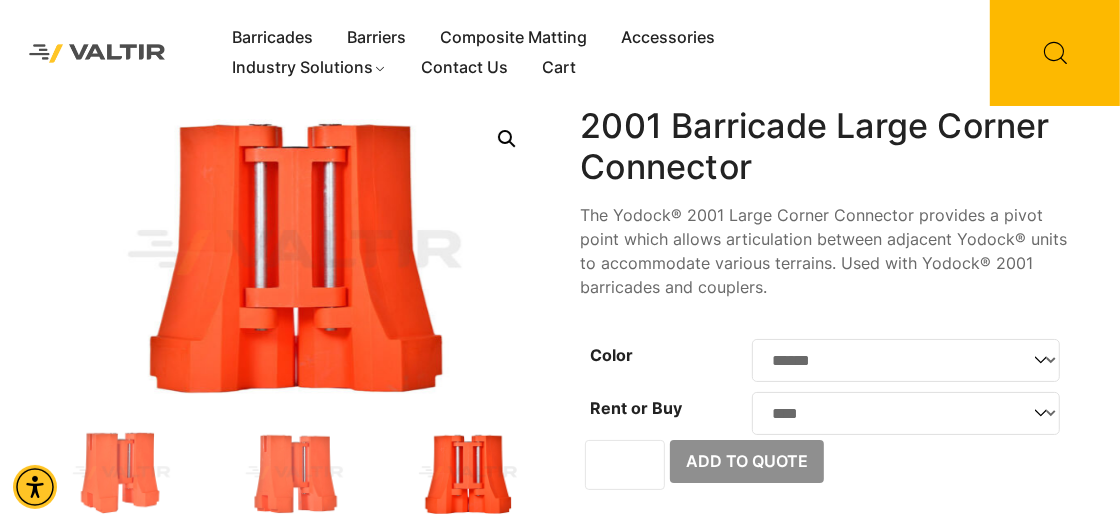 click on "**********" 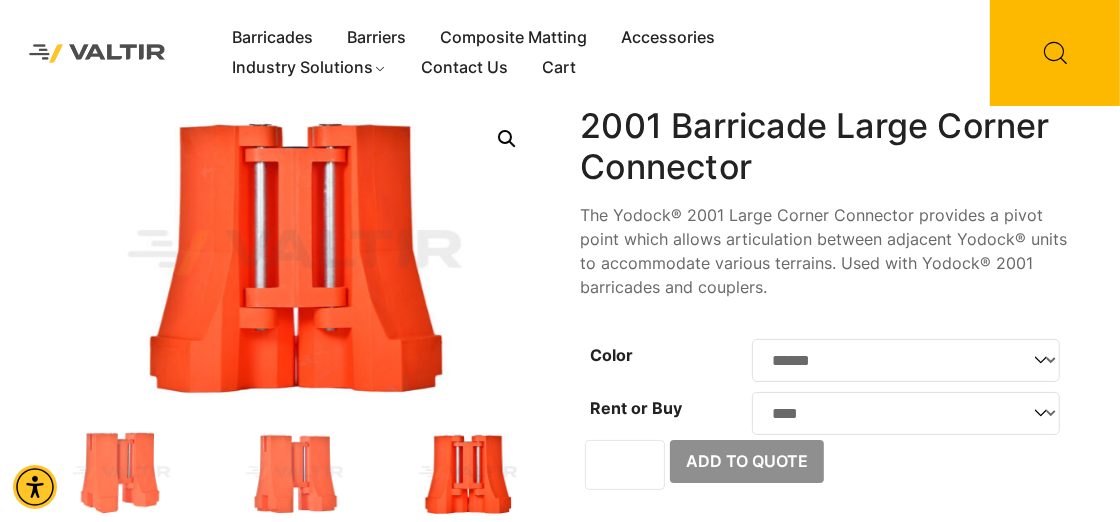 select on "******" 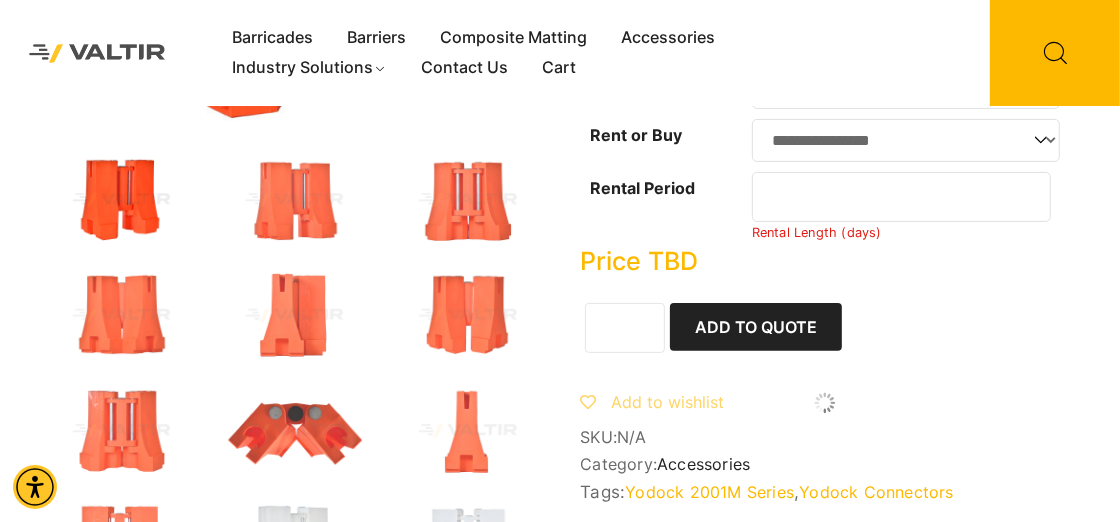 scroll, scrollTop: 300, scrollLeft: 0, axis: vertical 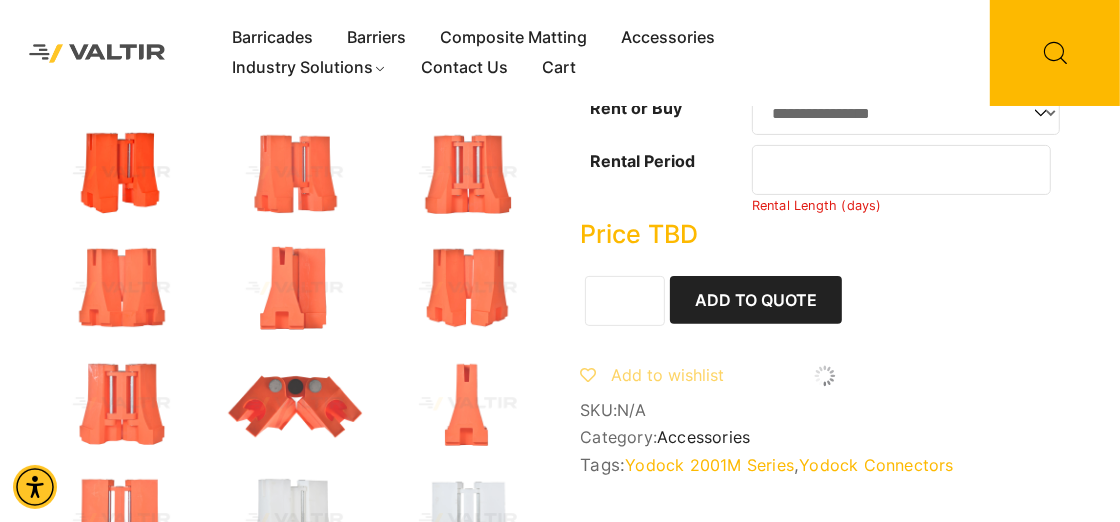 click on "*" 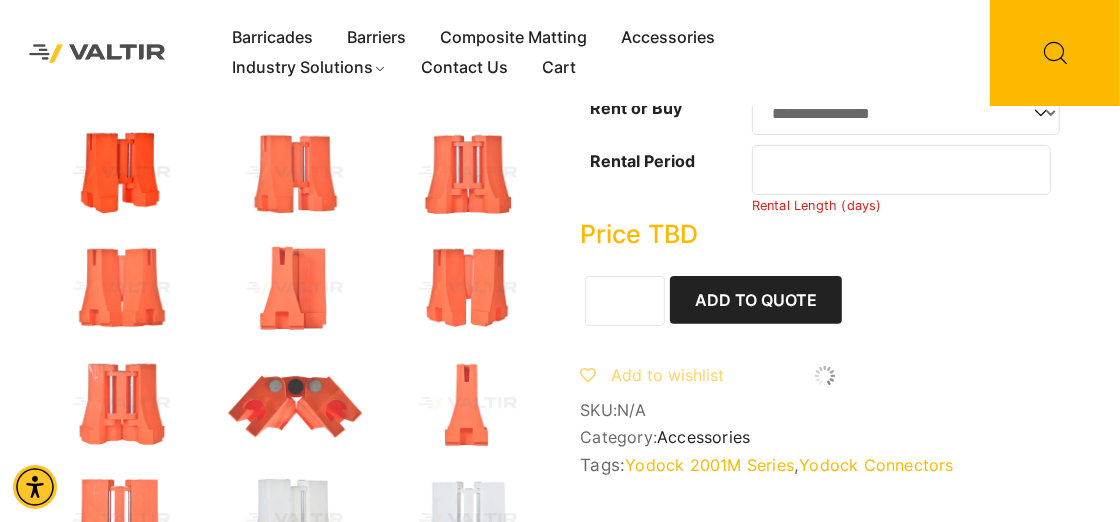 click on "*" 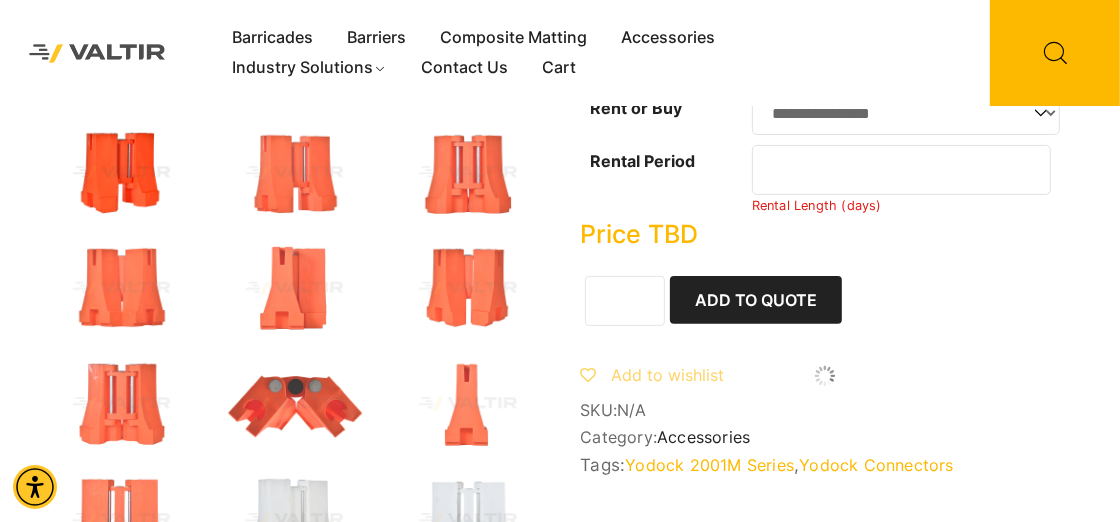 click on "*" 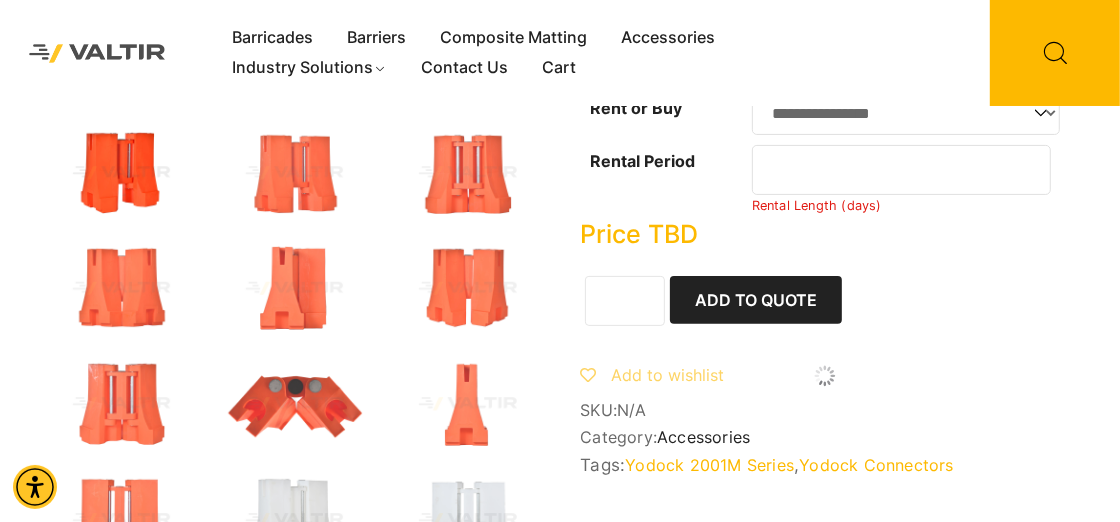 click on "*" 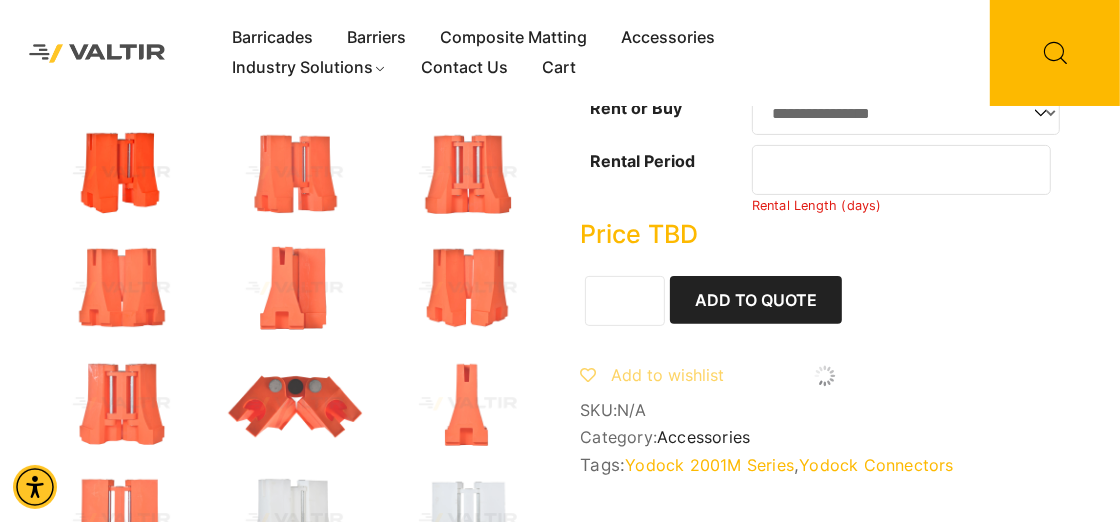 click on "*" 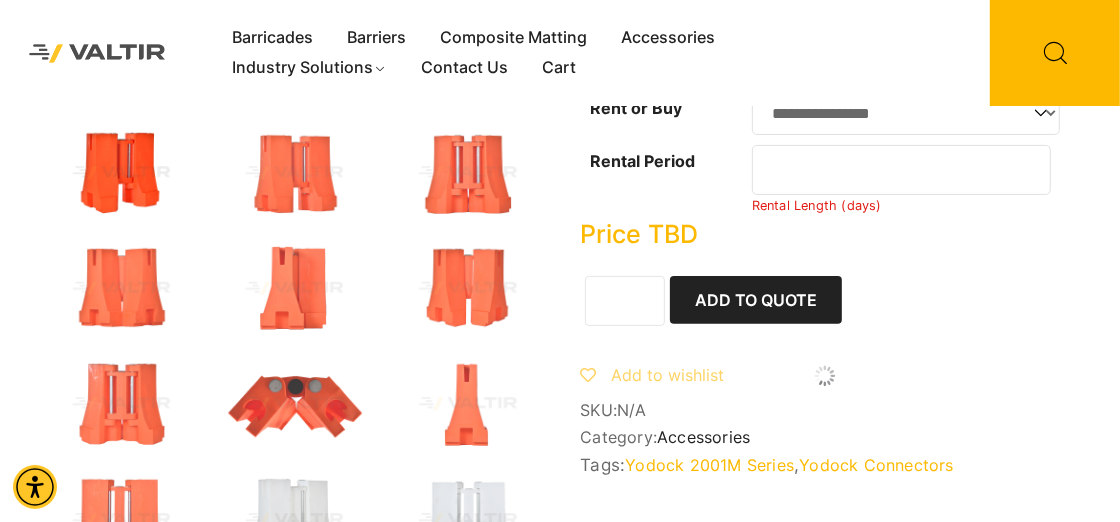 click on "*" 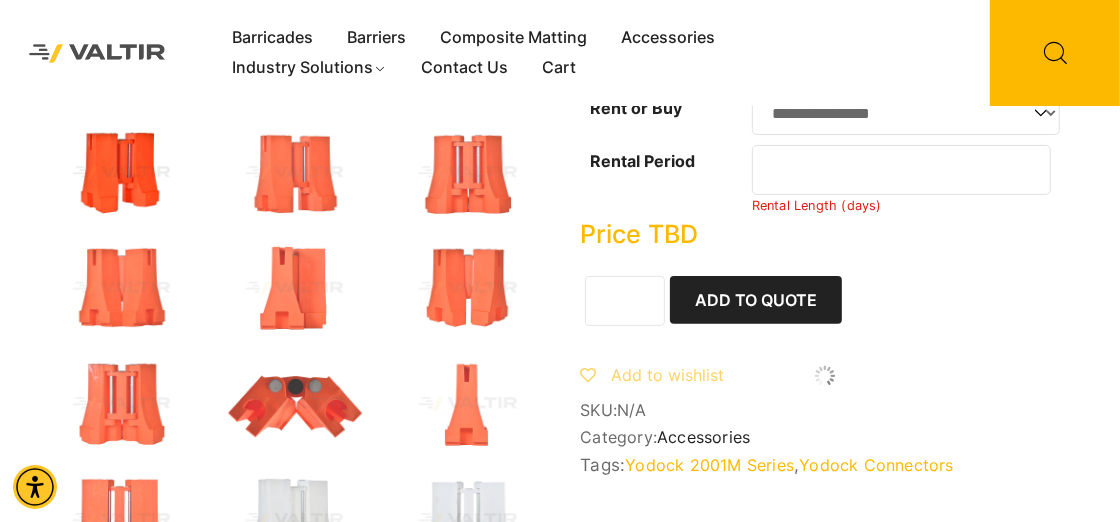 type on "*" 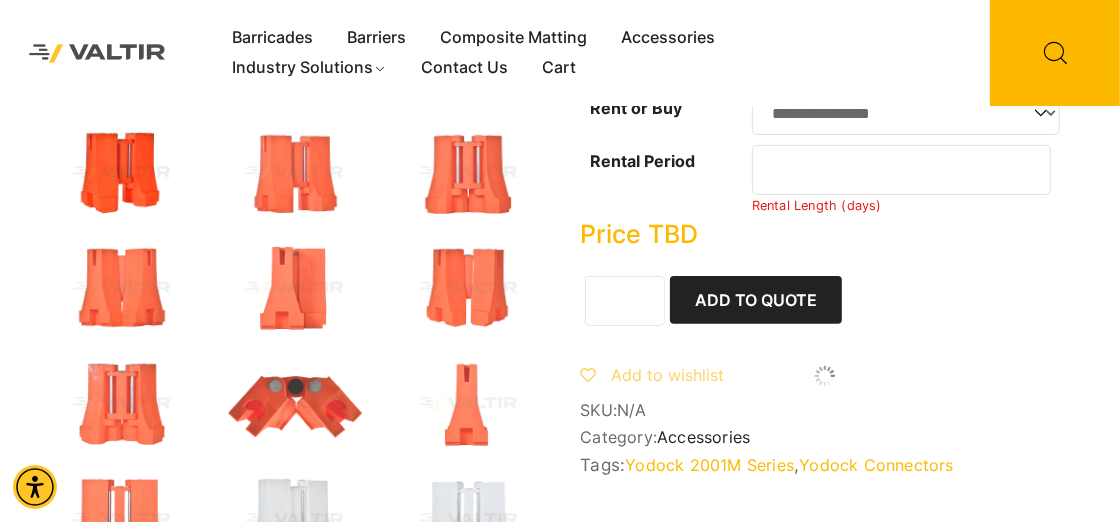 click on "*" 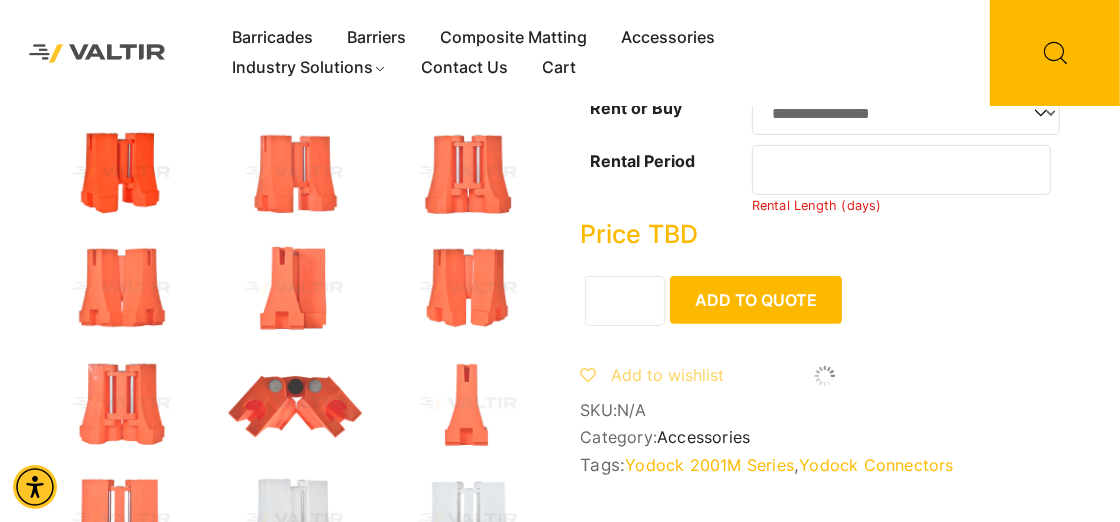 click on "Add to Quote" 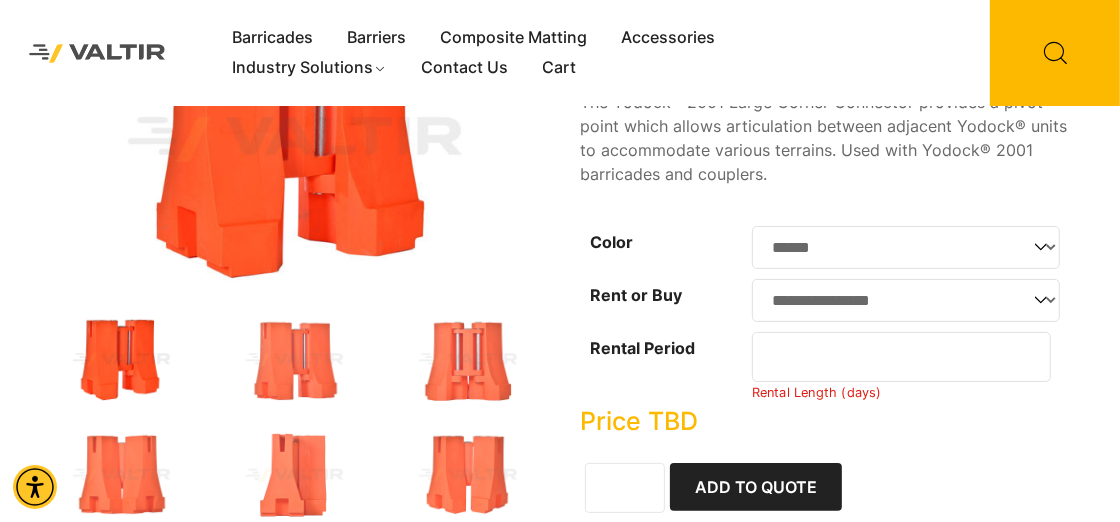scroll, scrollTop: 99, scrollLeft: 0, axis: vertical 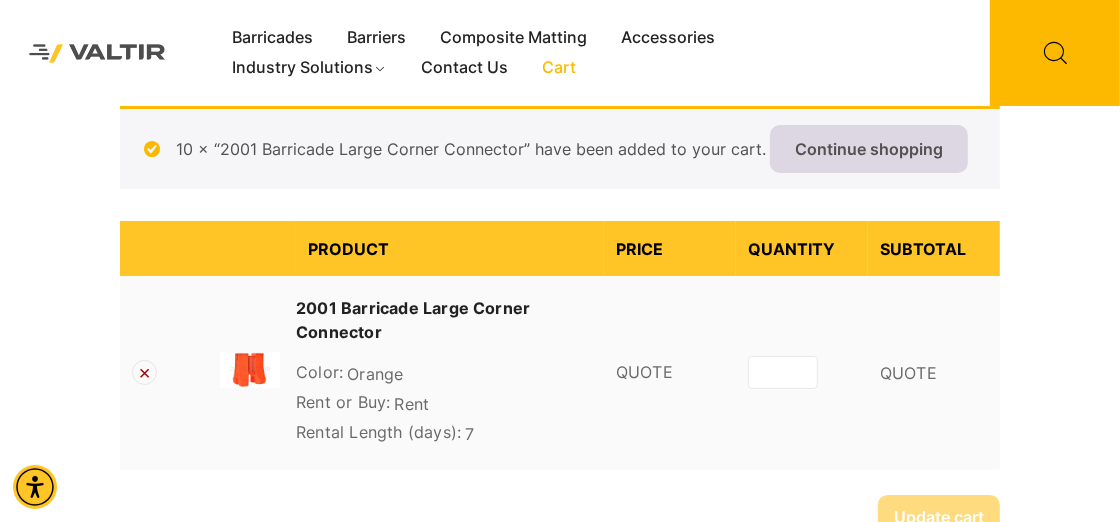 click on "Continue shopping" at bounding box center (869, 149) 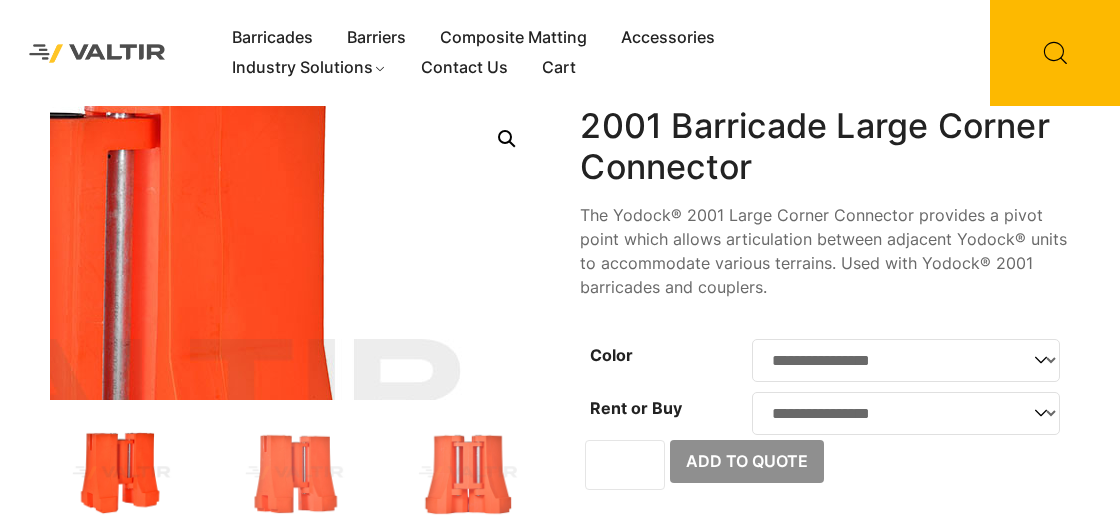 scroll, scrollTop: 0, scrollLeft: 0, axis: both 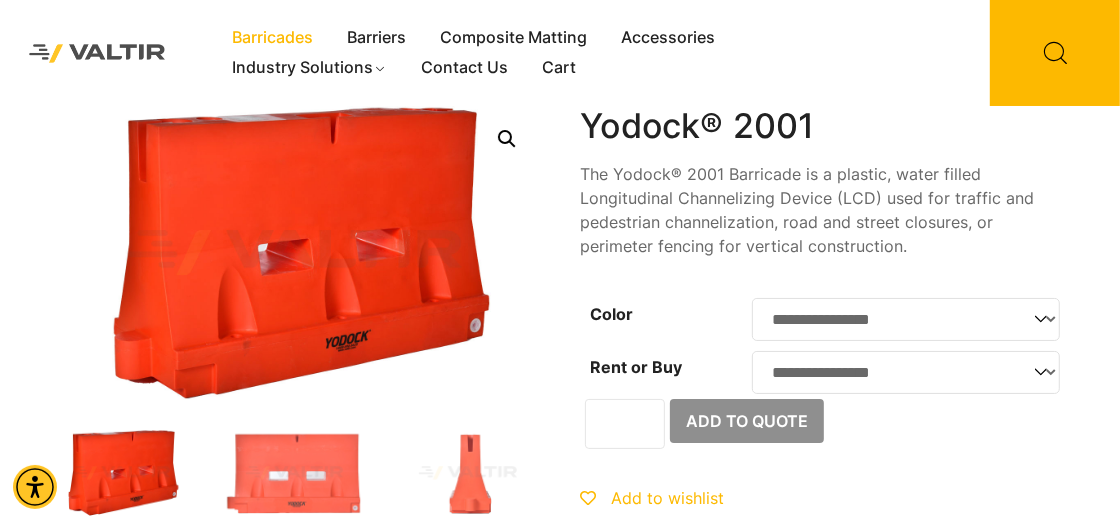 click on "Barricades" at bounding box center [272, 38] 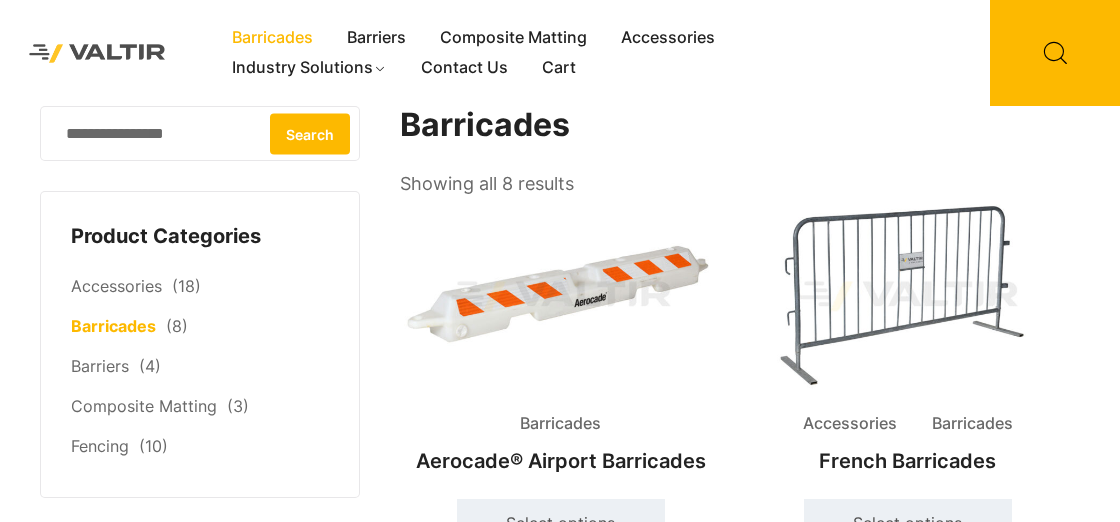 scroll, scrollTop: 0, scrollLeft: 0, axis: both 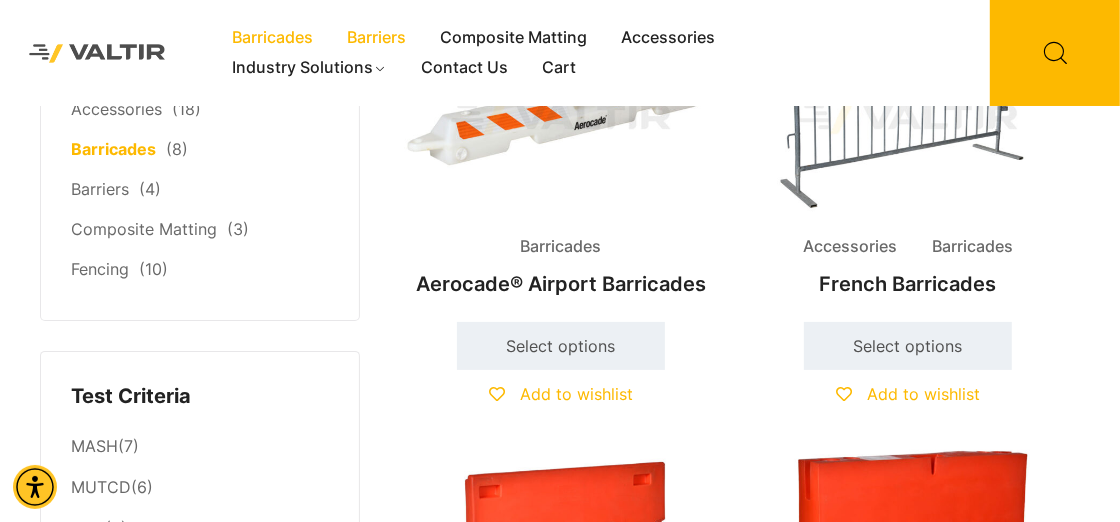 click on "Barriers" at bounding box center [376, 38] 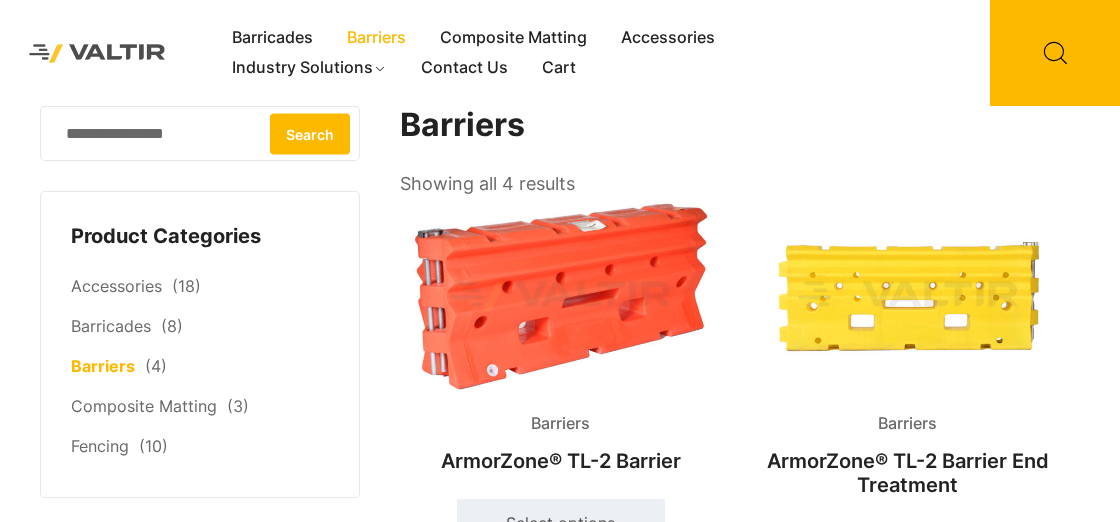 scroll, scrollTop: 0, scrollLeft: 0, axis: both 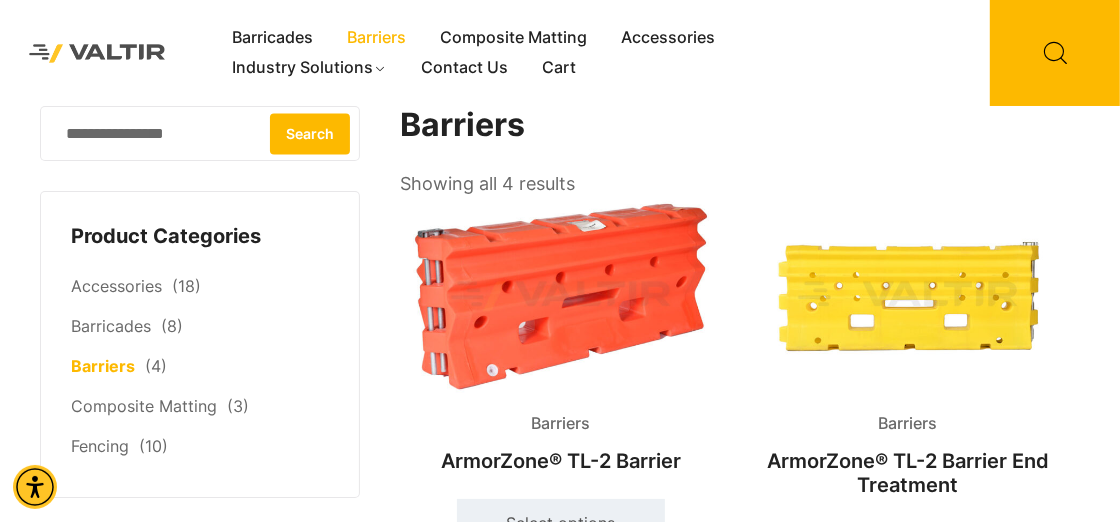 click at bounding box center [561, 296] 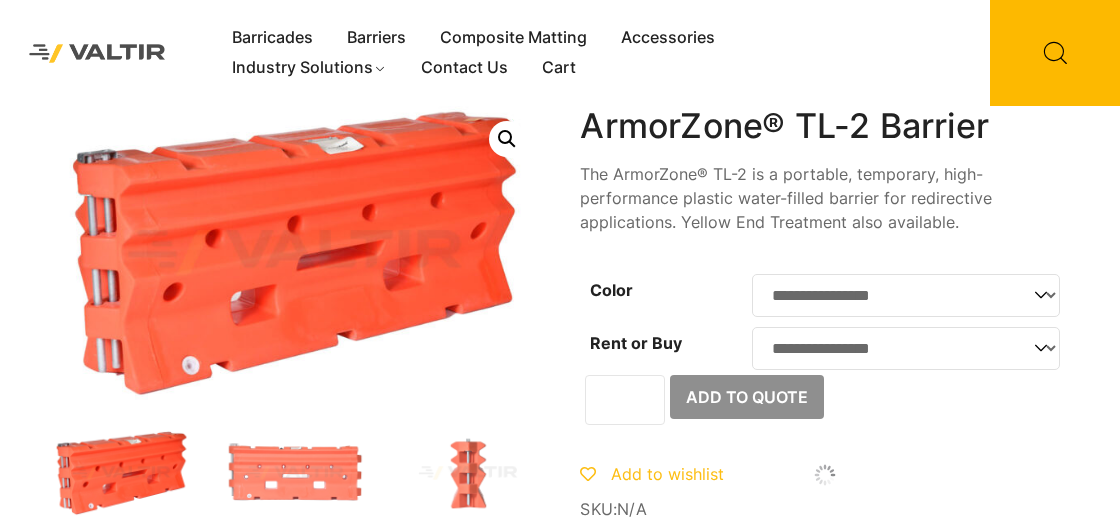 scroll, scrollTop: 0, scrollLeft: 0, axis: both 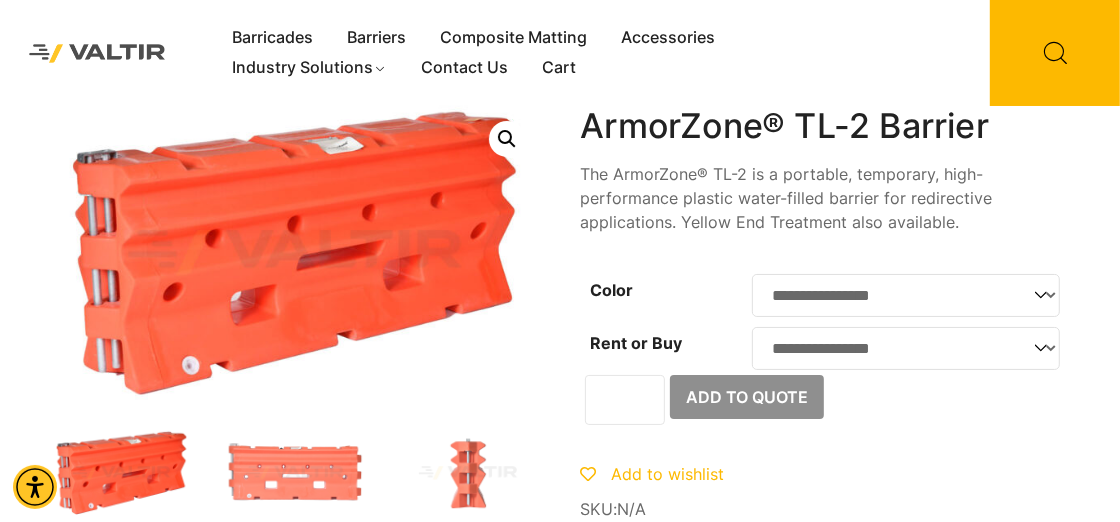 click at bounding box center (121, 473) 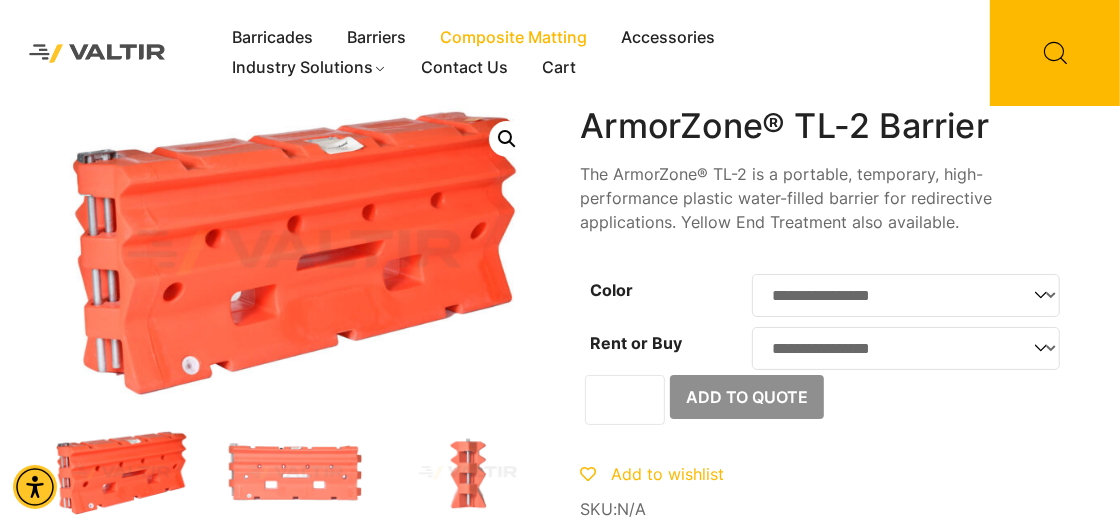 click on "Composite Matting" at bounding box center [513, 38] 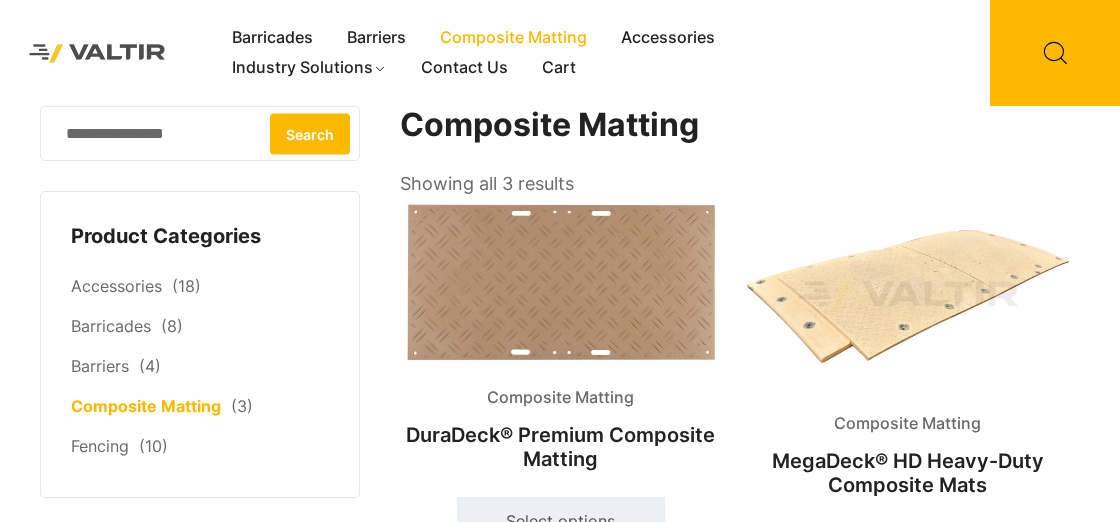 scroll, scrollTop: 0, scrollLeft: 0, axis: both 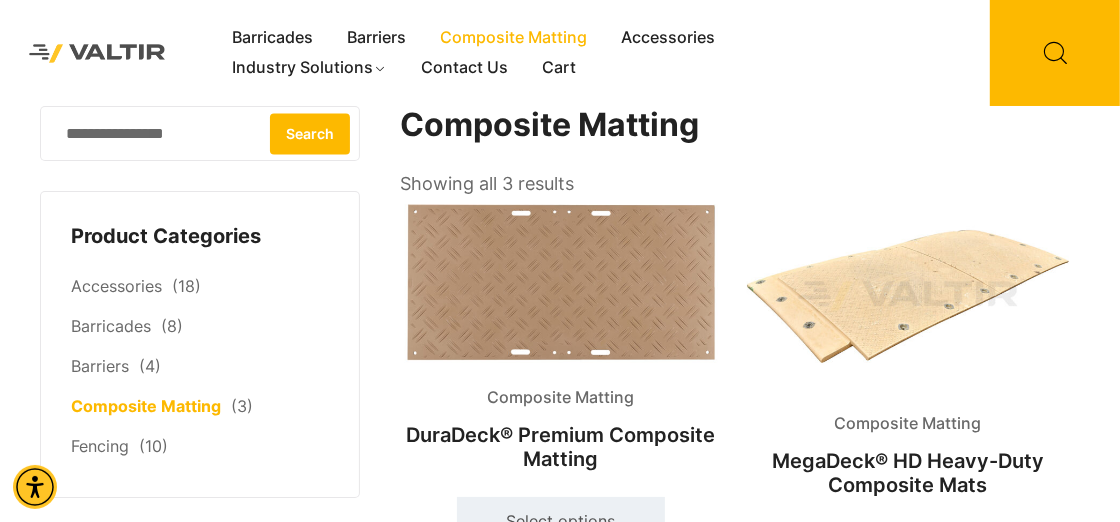 click at bounding box center [97, 53] 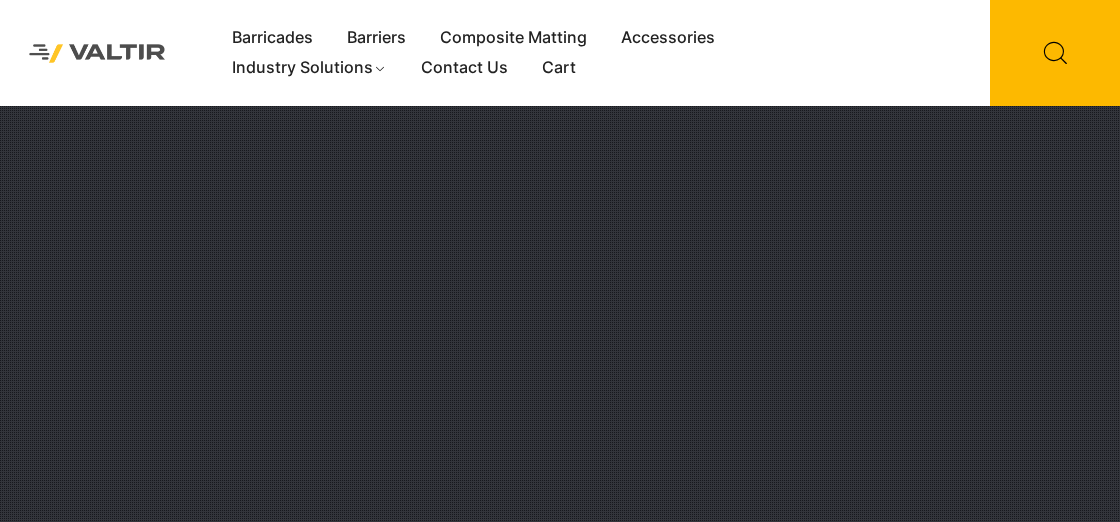 scroll, scrollTop: 0, scrollLeft: 0, axis: both 